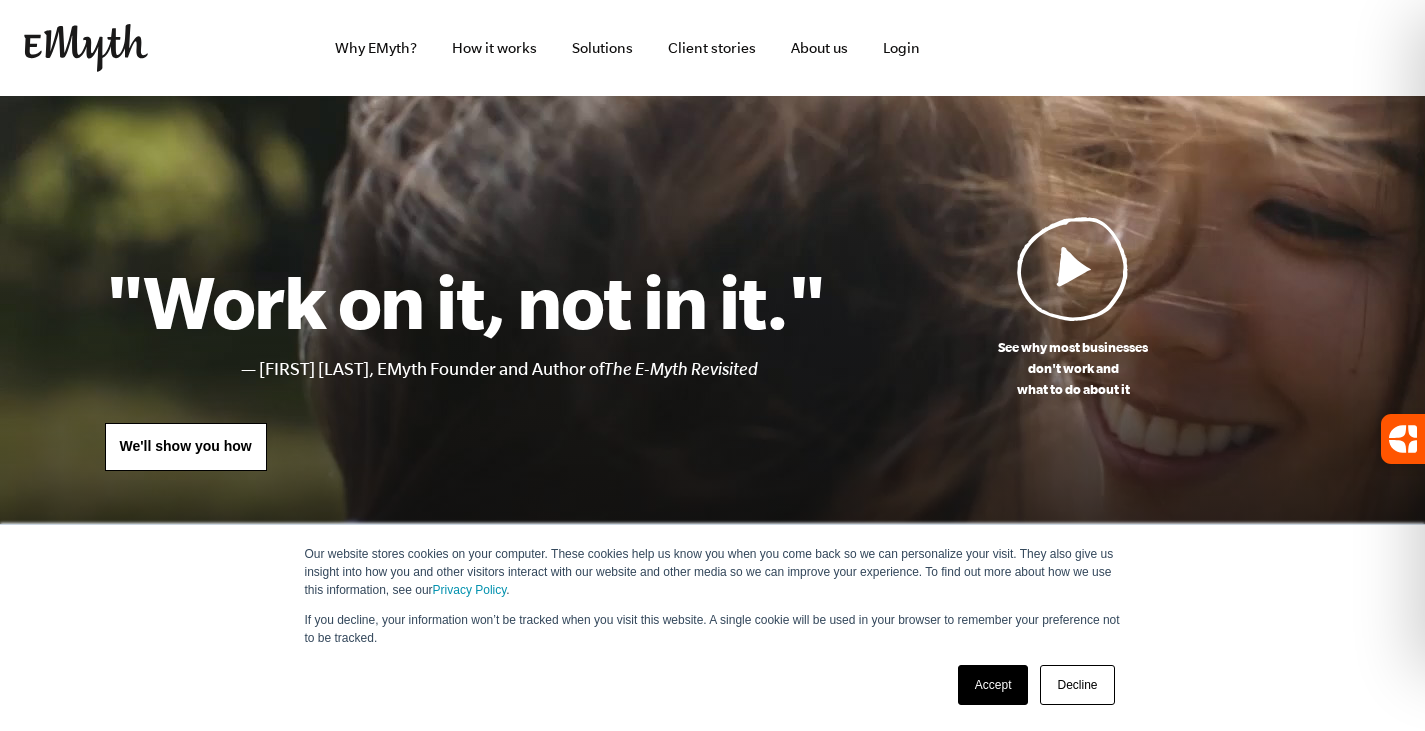 scroll, scrollTop: 0, scrollLeft: 0, axis: both 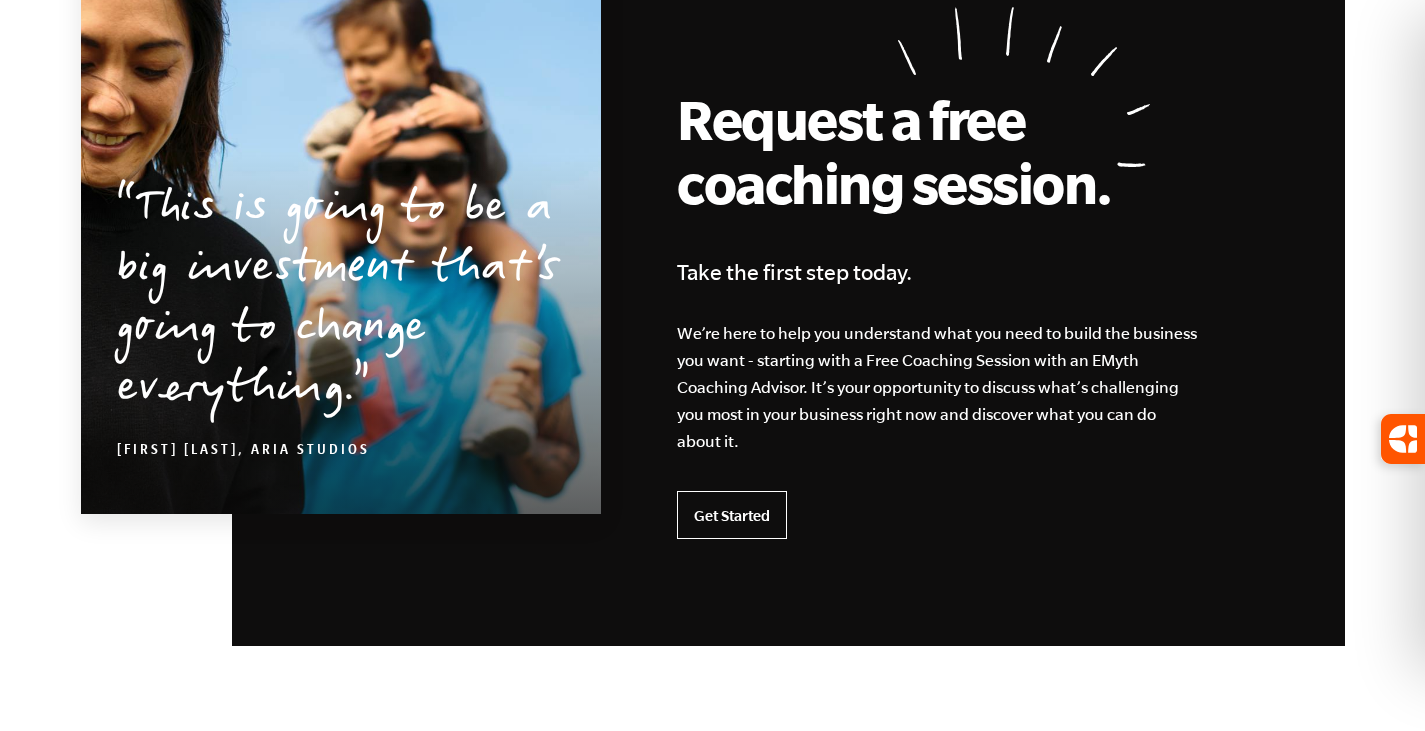 click on "Get Started" at bounding box center (732, 515) 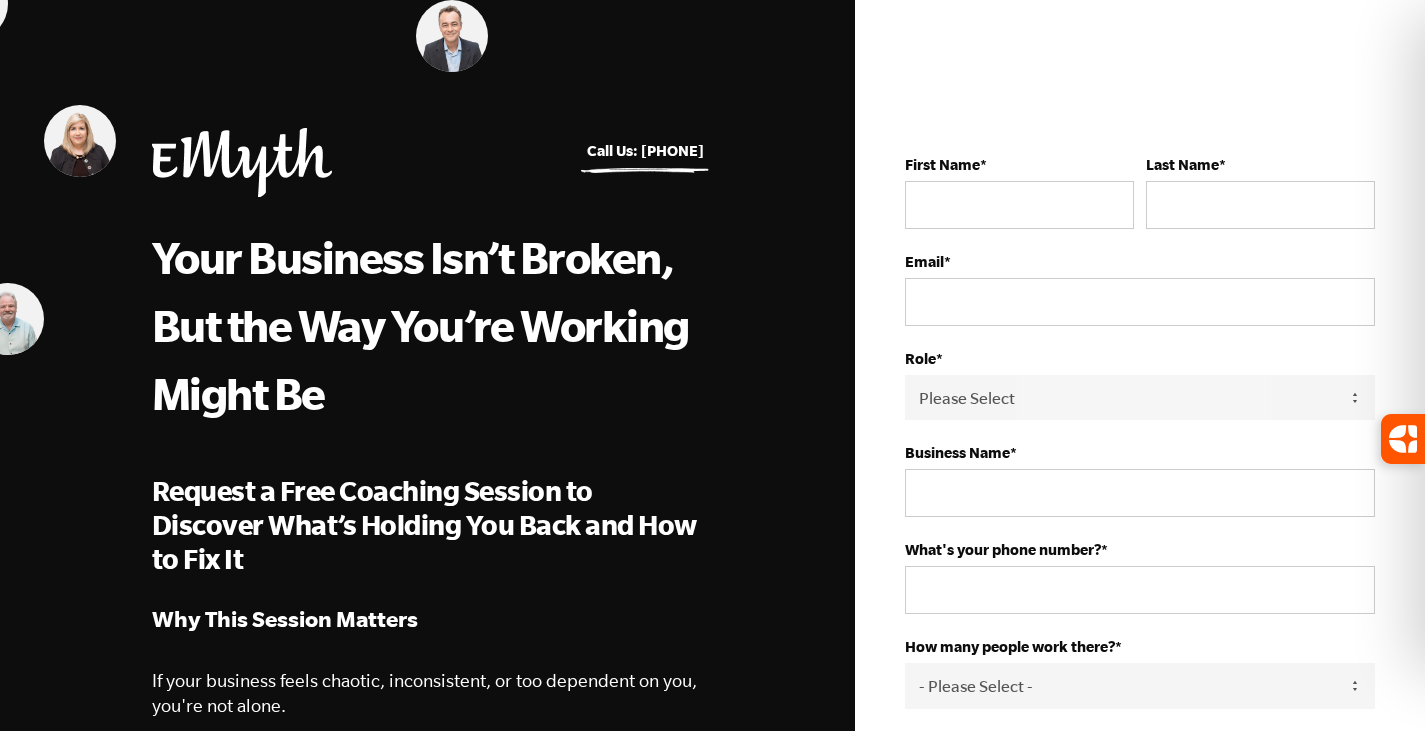 scroll, scrollTop: 0, scrollLeft: 0, axis: both 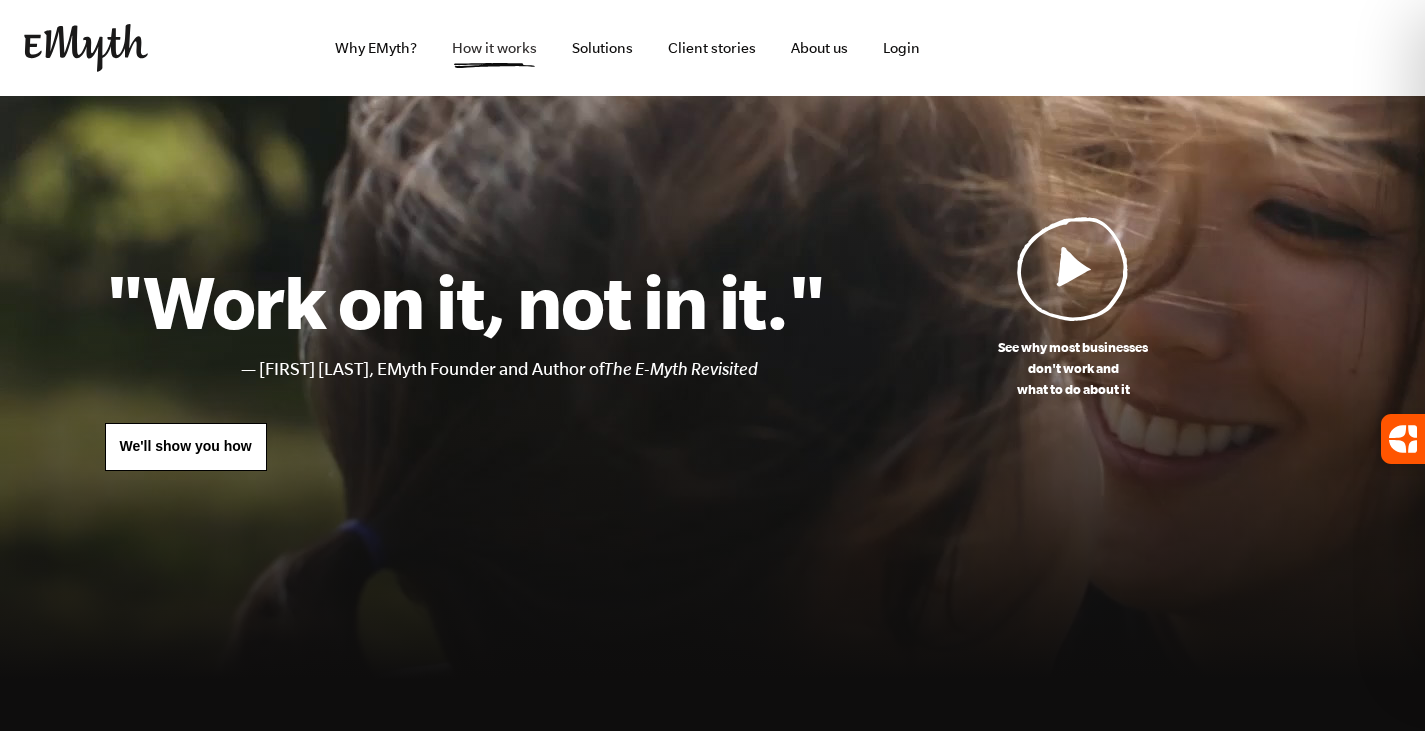 click on "How it works" at bounding box center (494, 48) 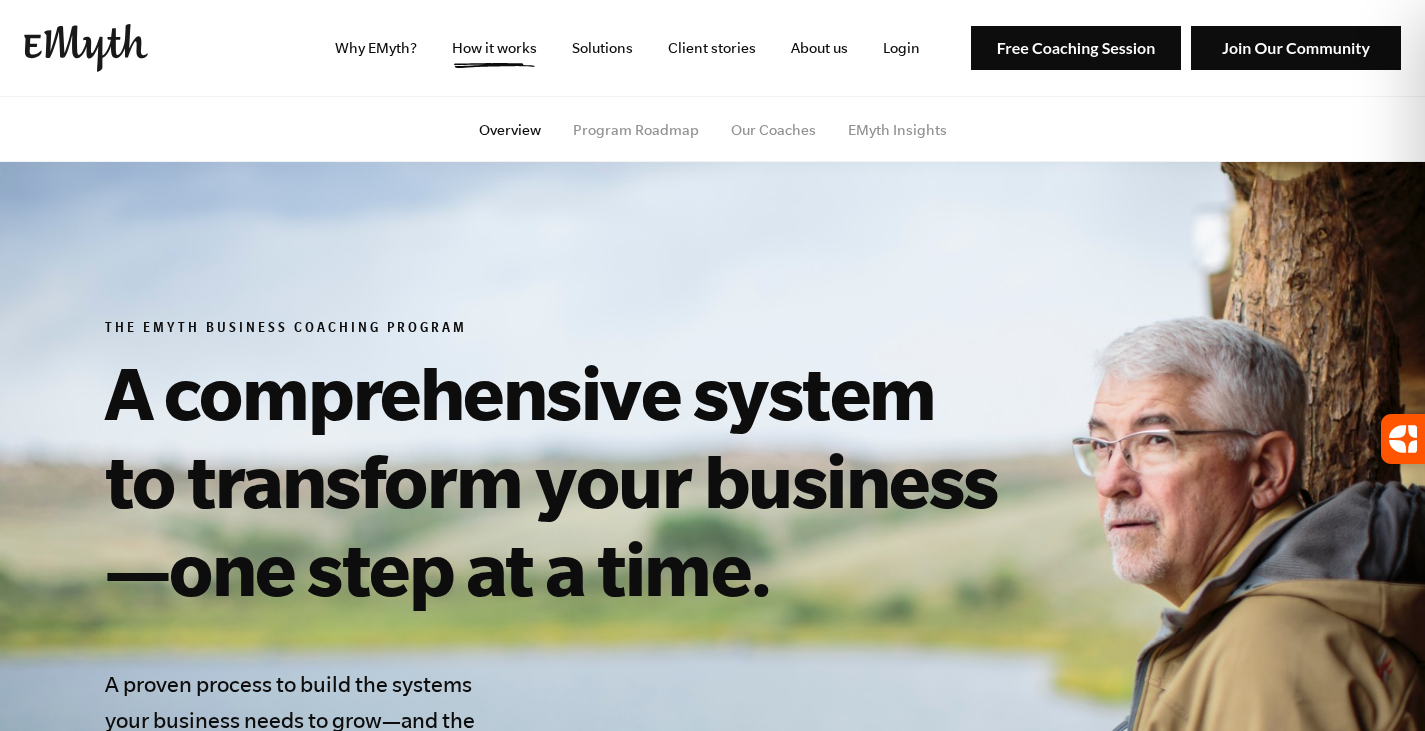 scroll, scrollTop: 0, scrollLeft: 0, axis: both 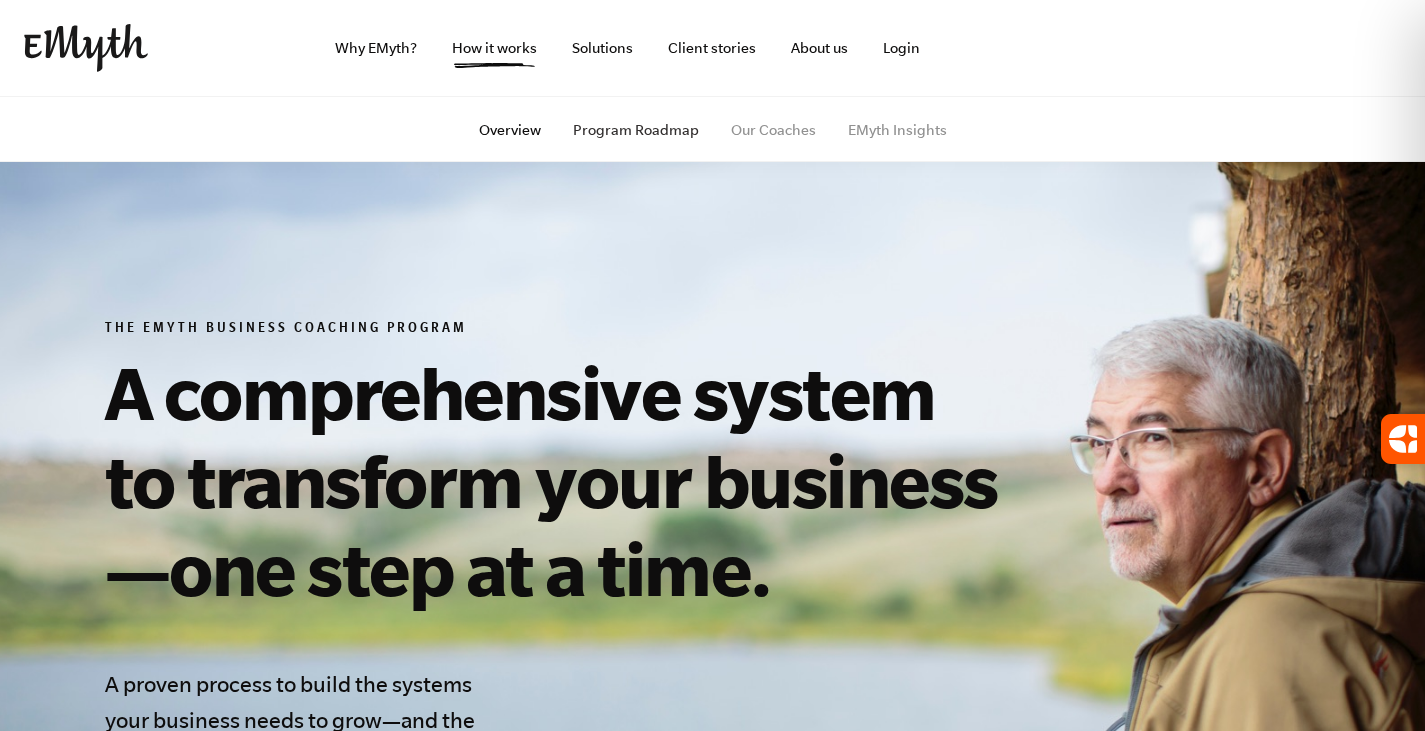 click on "Program Roadmap" at bounding box center (636, 130) 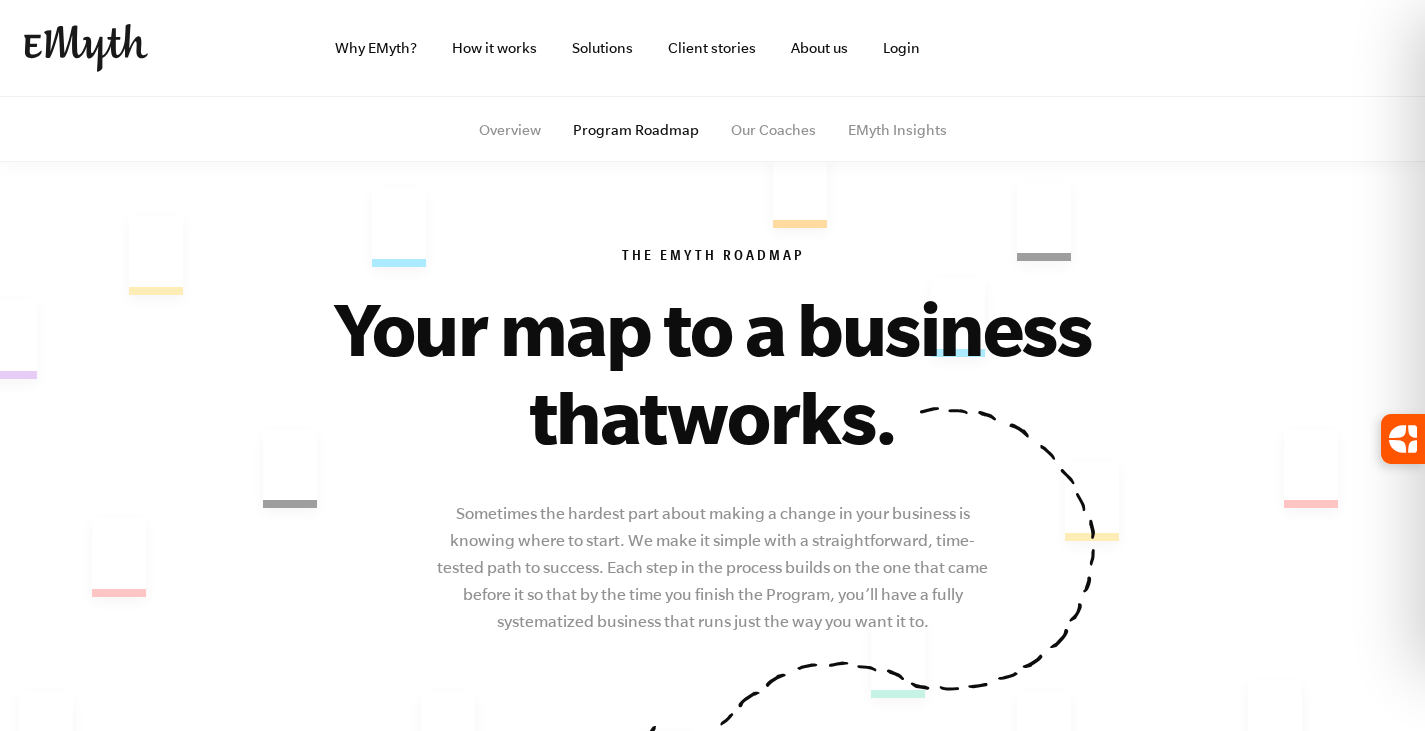 scroll, scrollTop: 0, scrollLeft: 0, axis: both 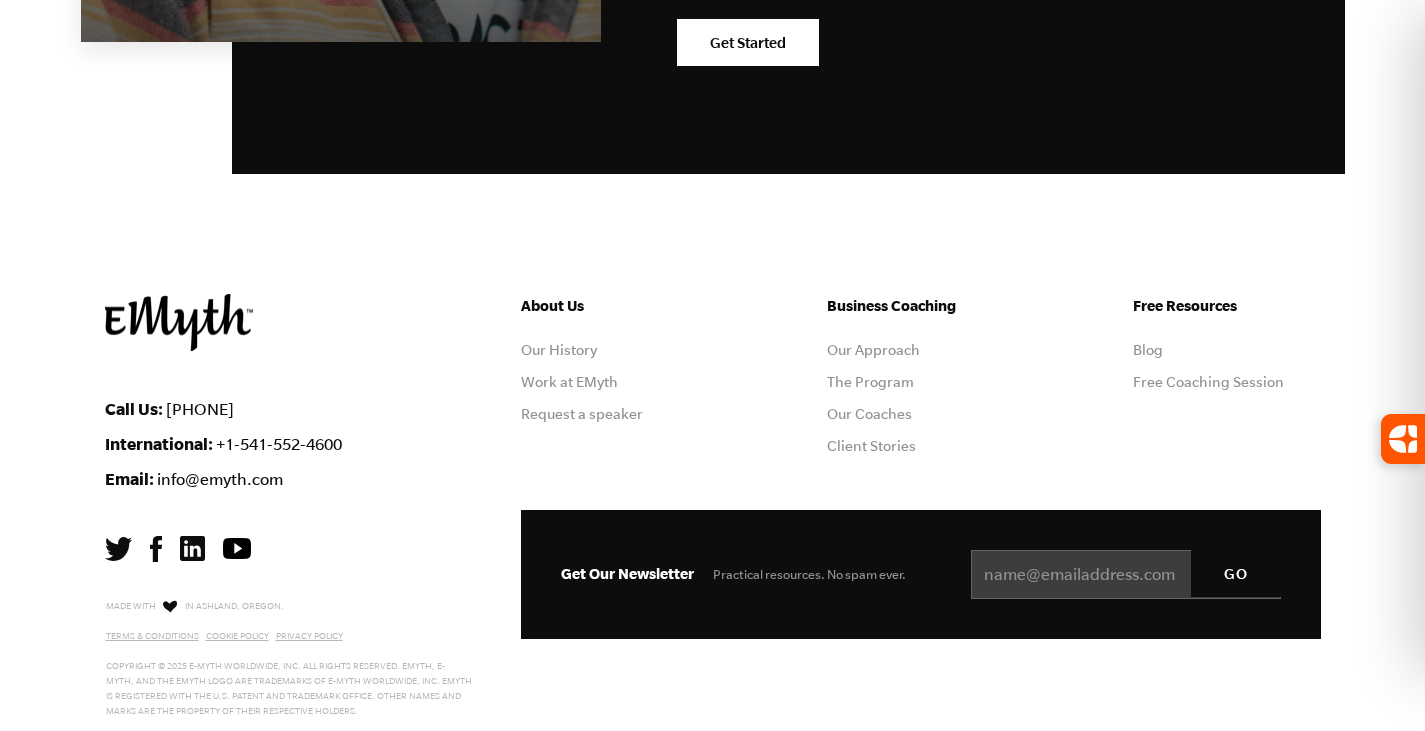 click on "EMyth brings all the pieces together you need to really run a business. Don Kick, Impact Shirts
Request a free coaching session.
Take the first step today.
We’re here to help you understand what you need to build the business you want - starting with a Free Coaching Session with an EMyth Coaching Advisor. It’s your opportunity to discuss what’s challenging you most in your business right now and discover what you can do about it.
Get Started" at bounding box center [713, -167] 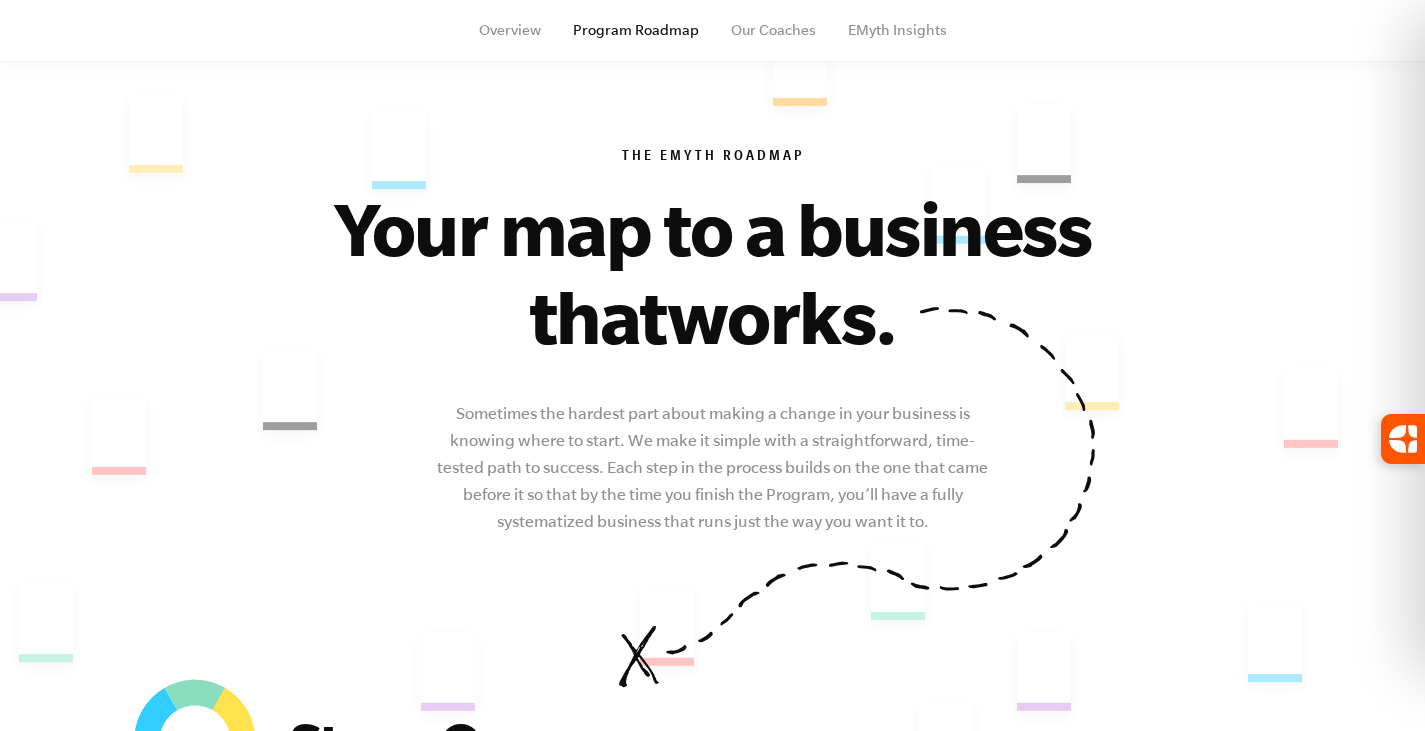 scroll, scrollTop: 0, scrollLeft: 0, axis: both 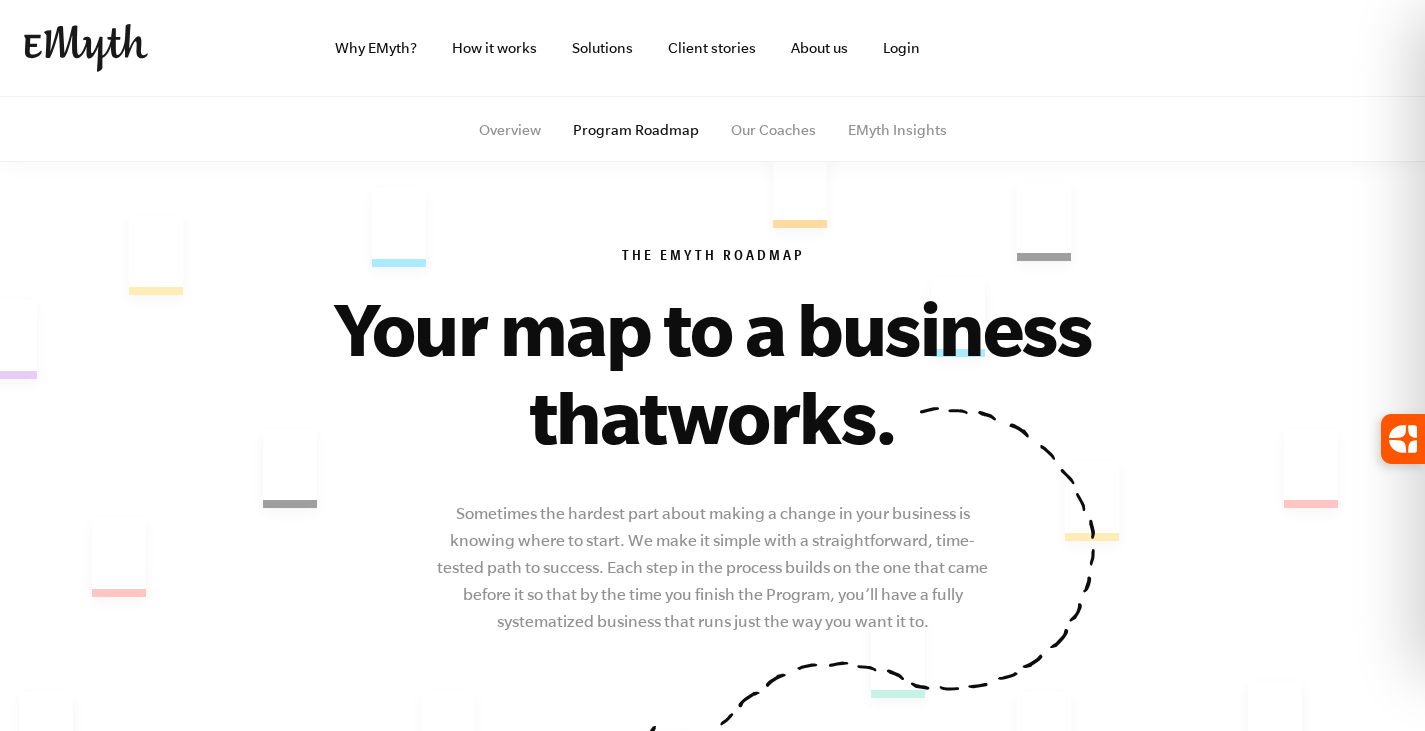click at bounding box center (86, 48) 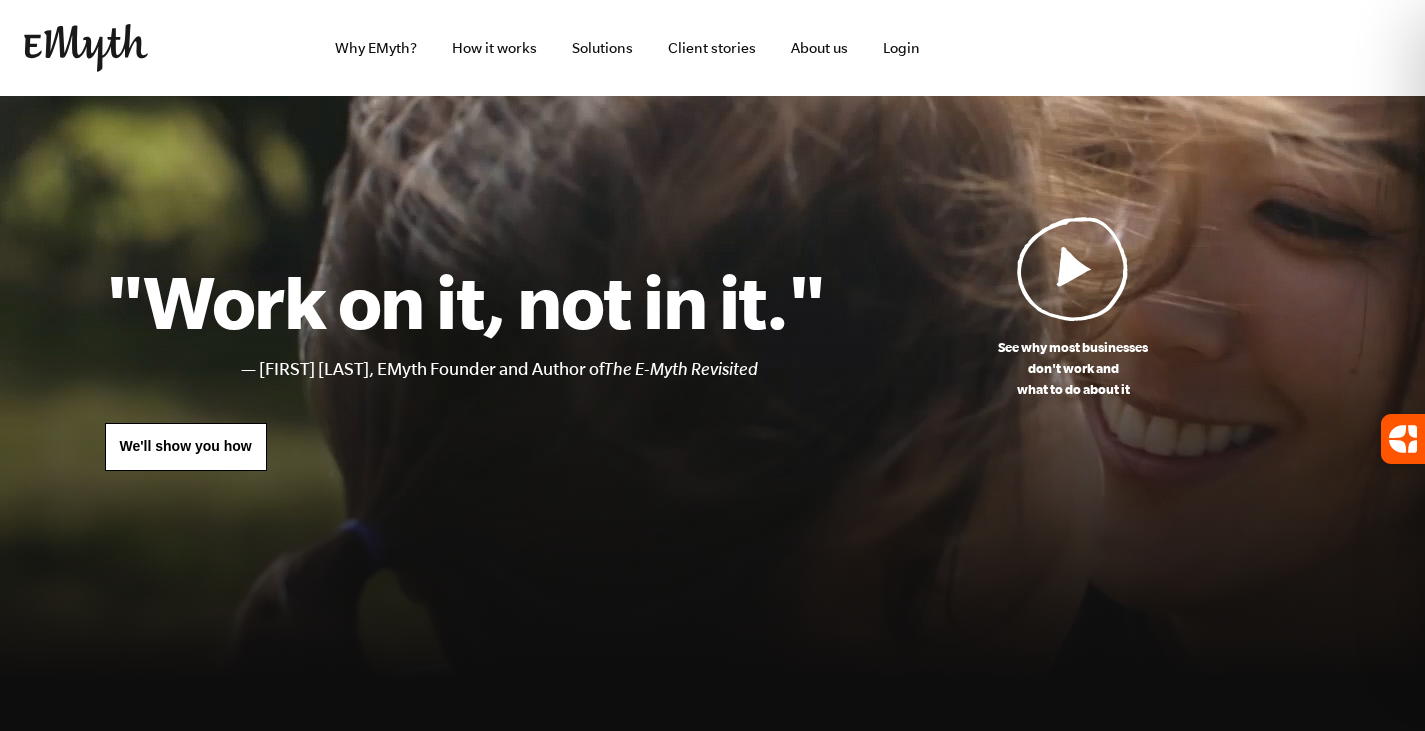scroll, scrollTop: 0, scrollLeft: 0, axis: both 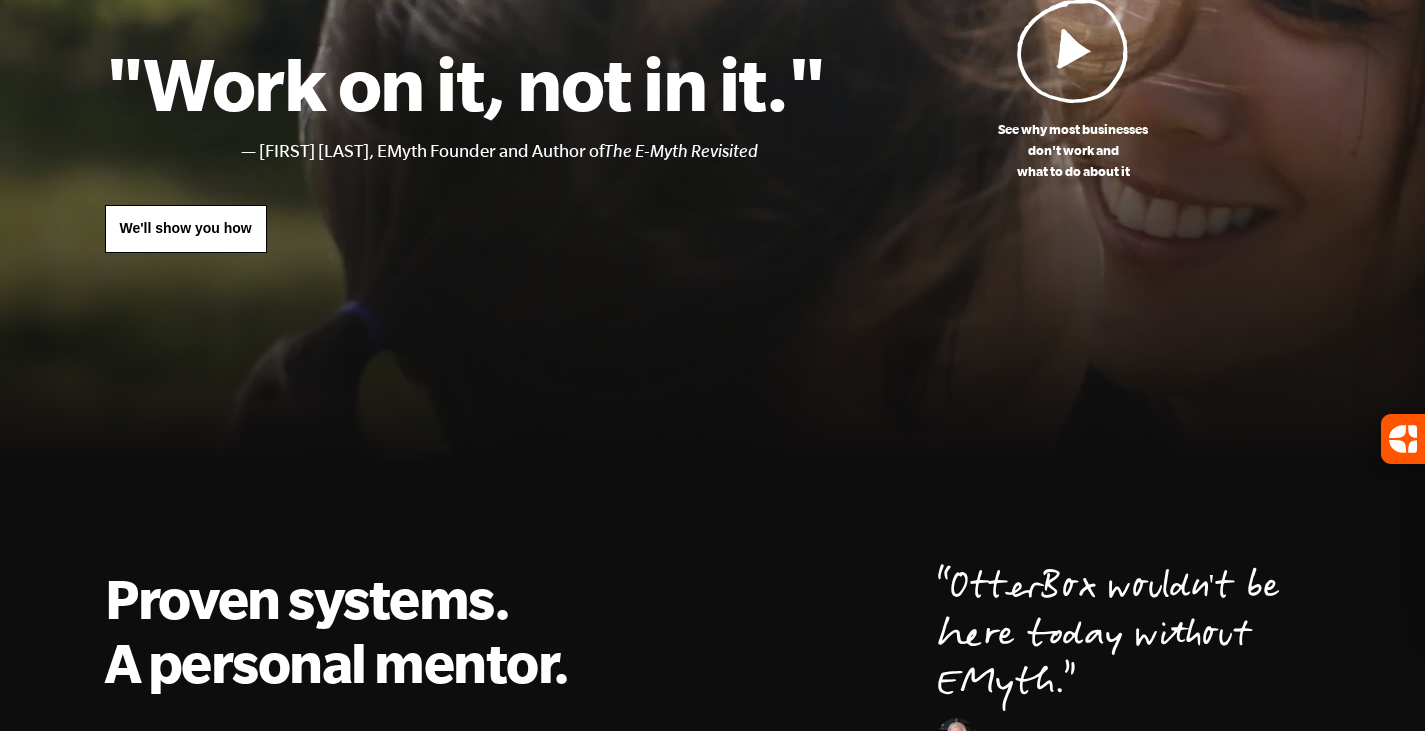click on "We'll show you how" at bounding box center [186, 228] 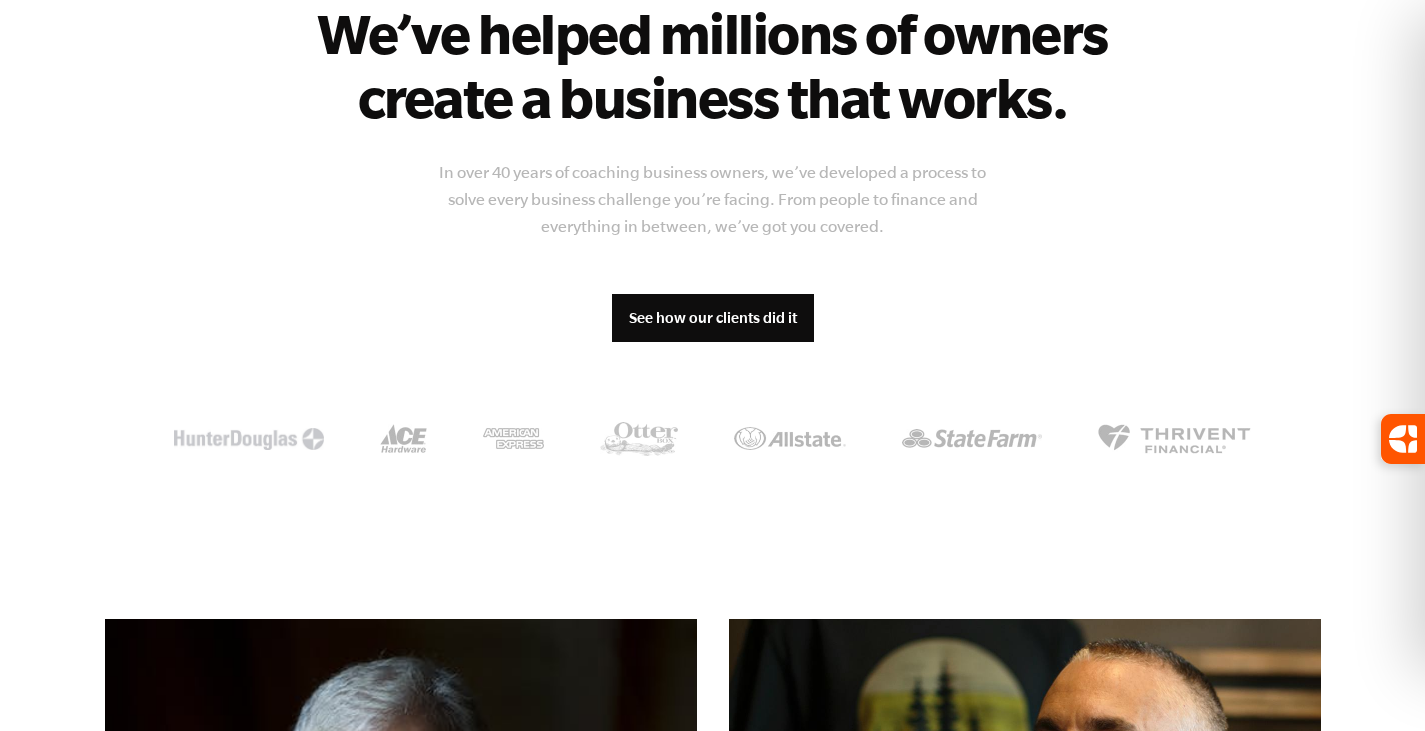 scroll, scrollTop: 1657, scrollLeft: 0, axis: vertical 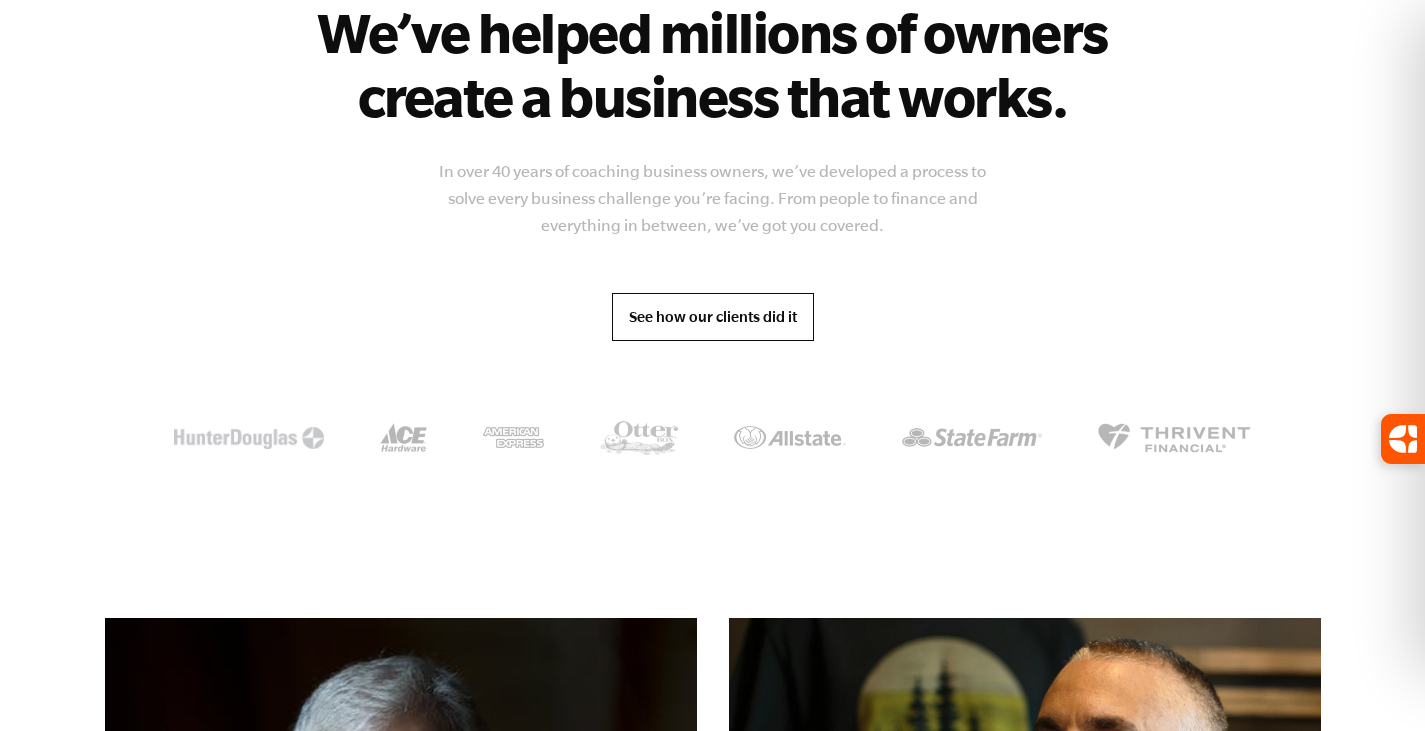 click on "See how our clients did it" at bounding box center [713, 317] 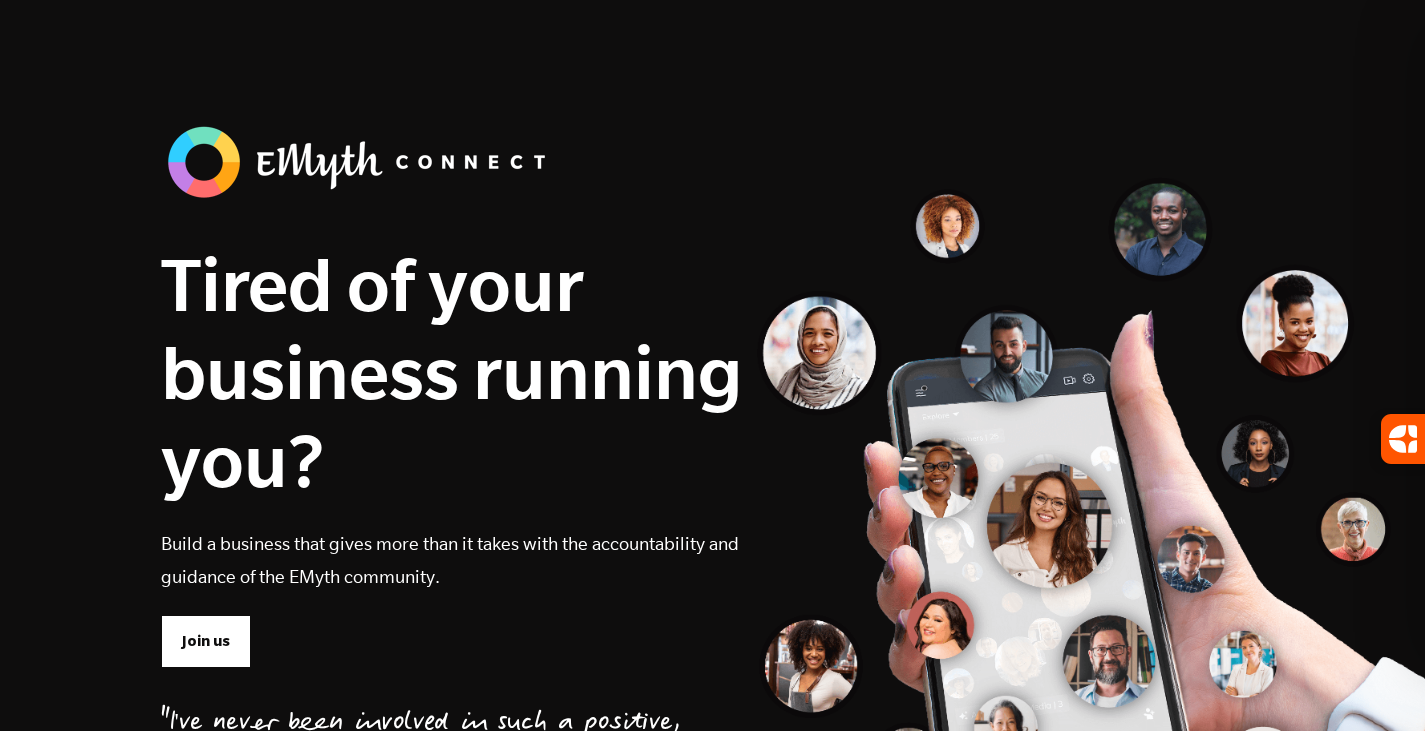 scroll, scrollTop: 0, scrollLeft: 0, axis: both 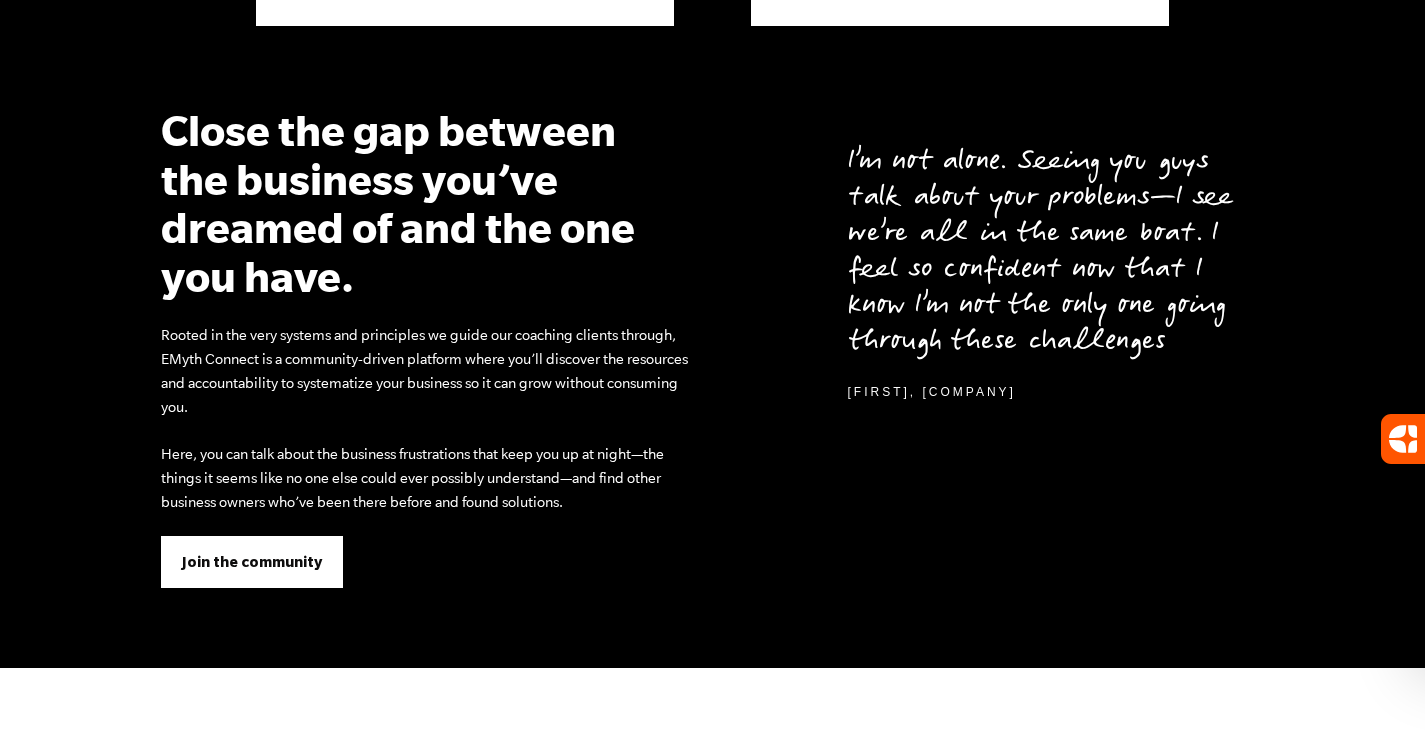 click on "Join the community" at bounding box center (252, 562) 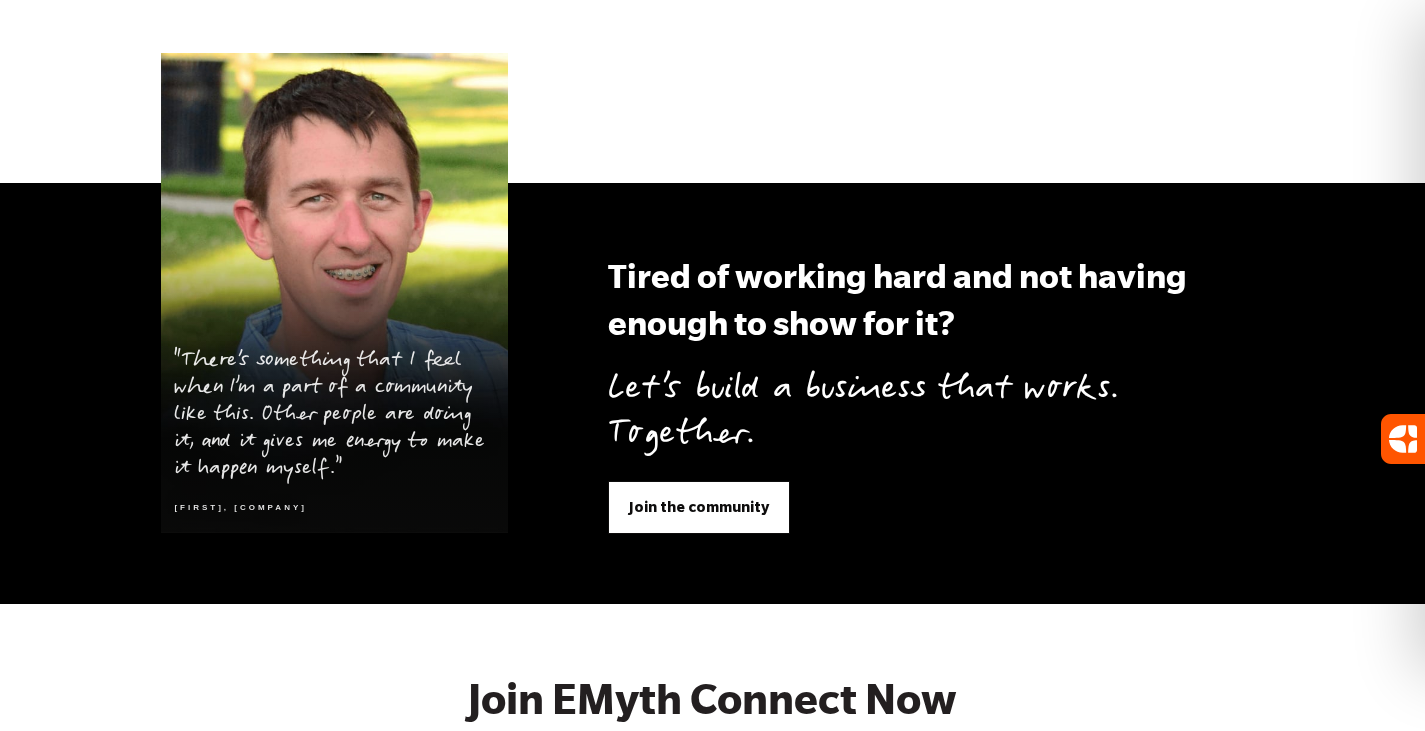 scroll, scrollTop: 8244, scrollLeft: 0, axis: vertical 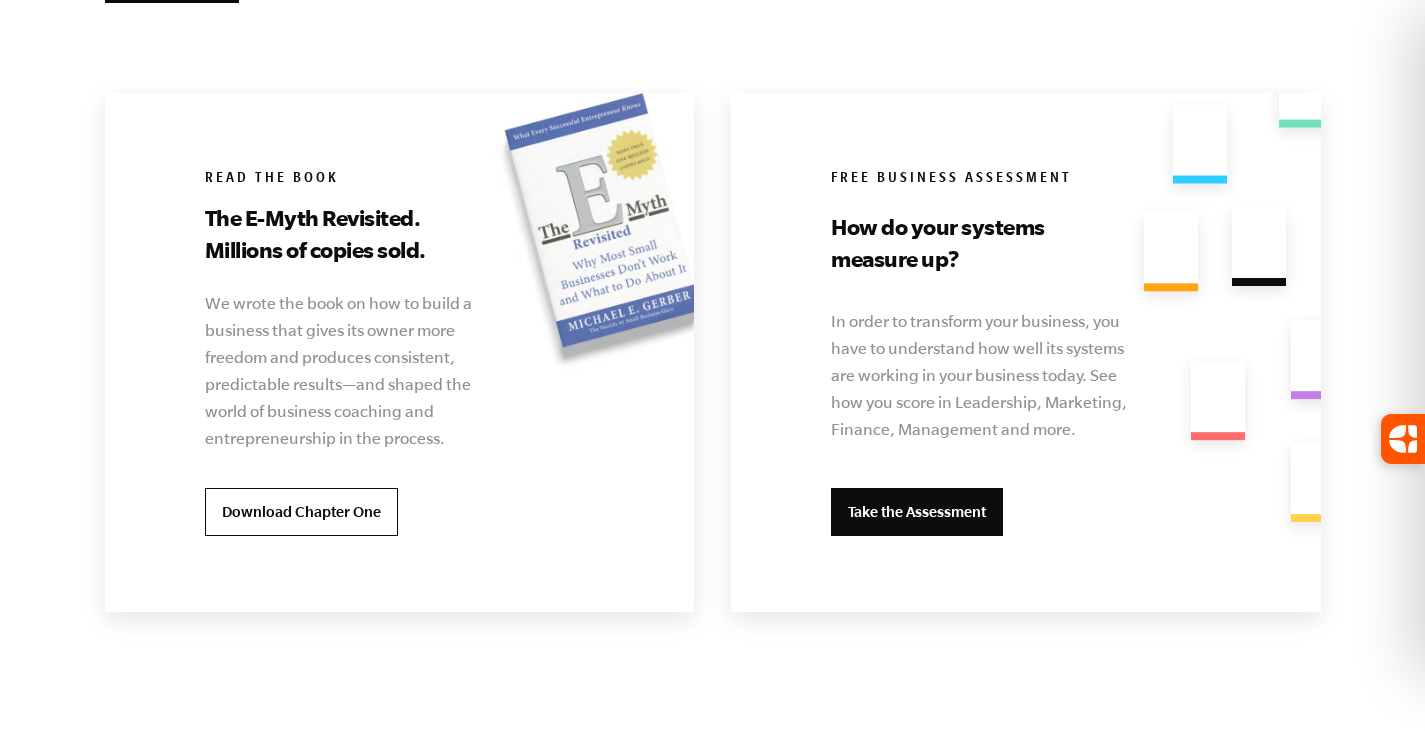 click on "Take the Assessment" at bounding box center [917, 512] 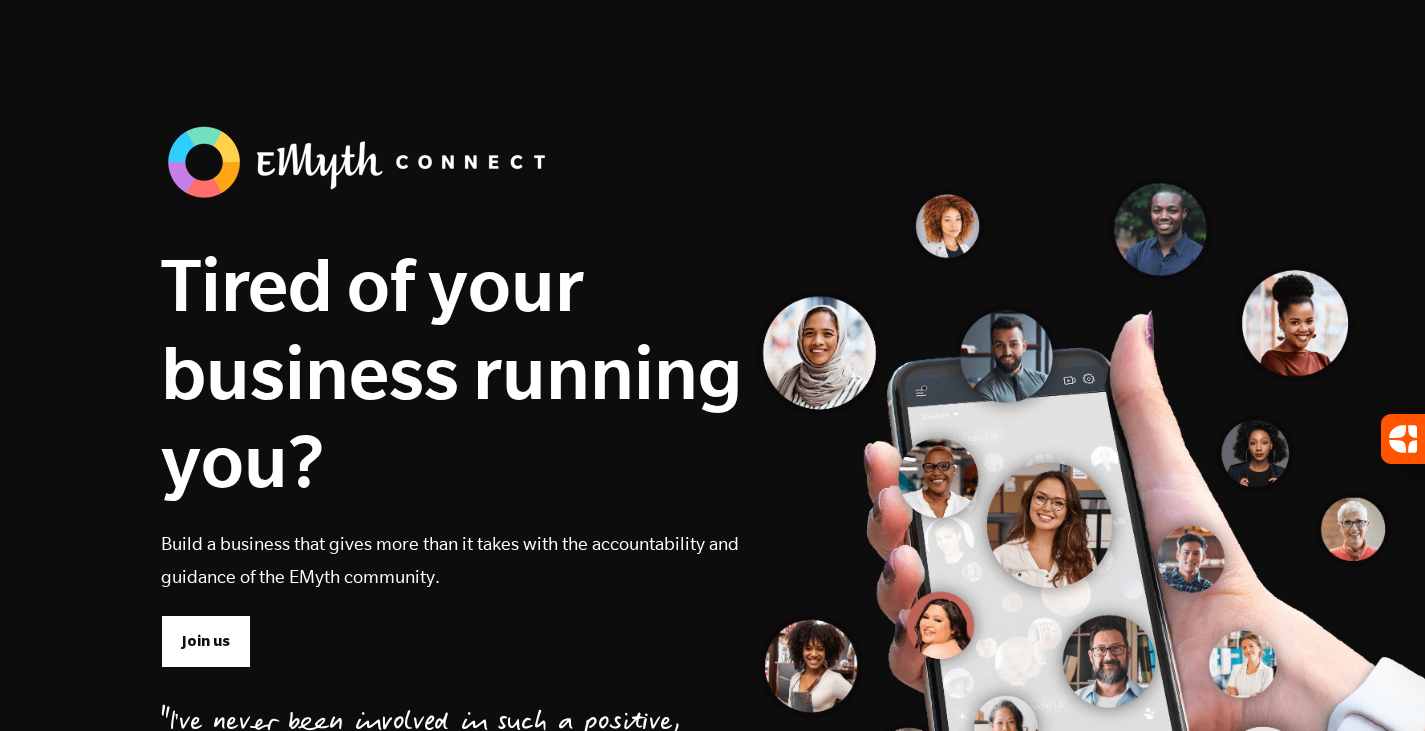 scroll, scrollTop: 6687, scrollLeft: 0, axis: vertical 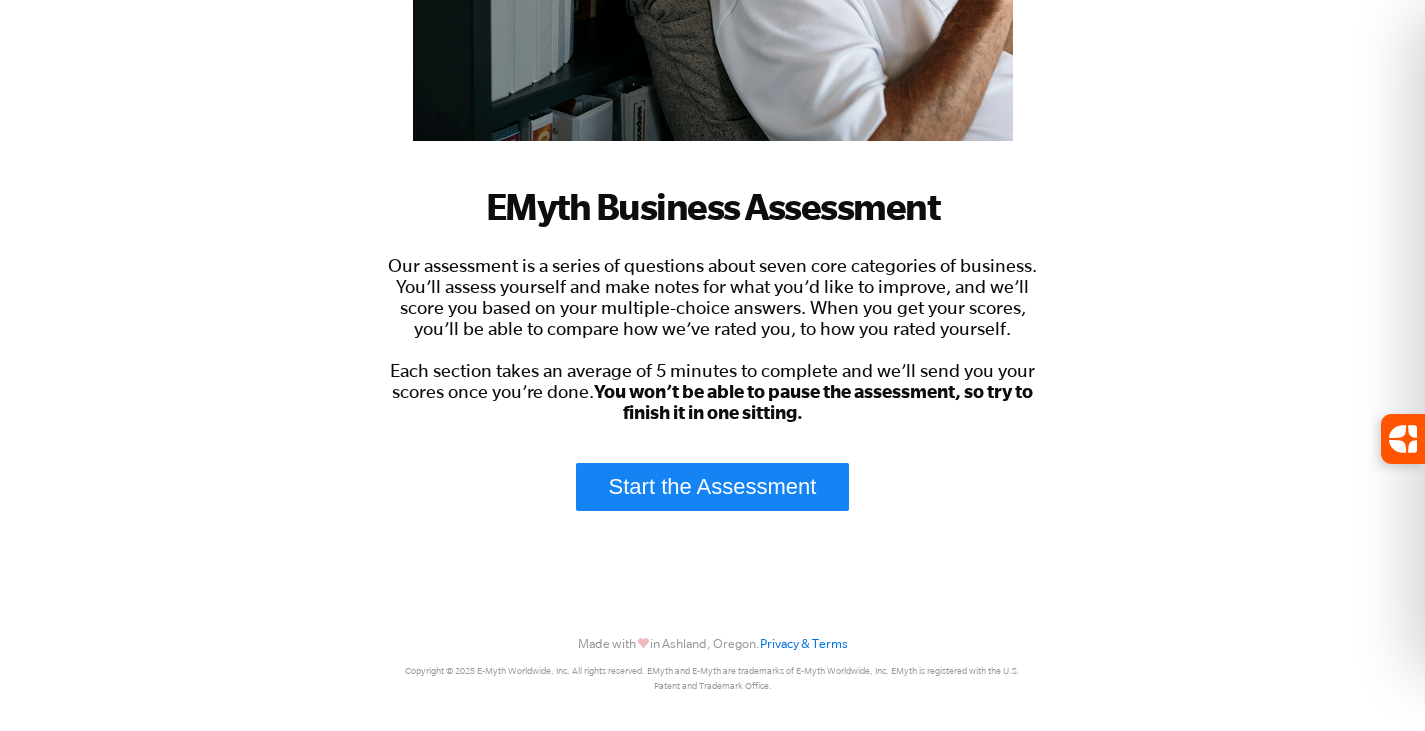 click on "Start the Assessment" at bounding box center (713, 487) 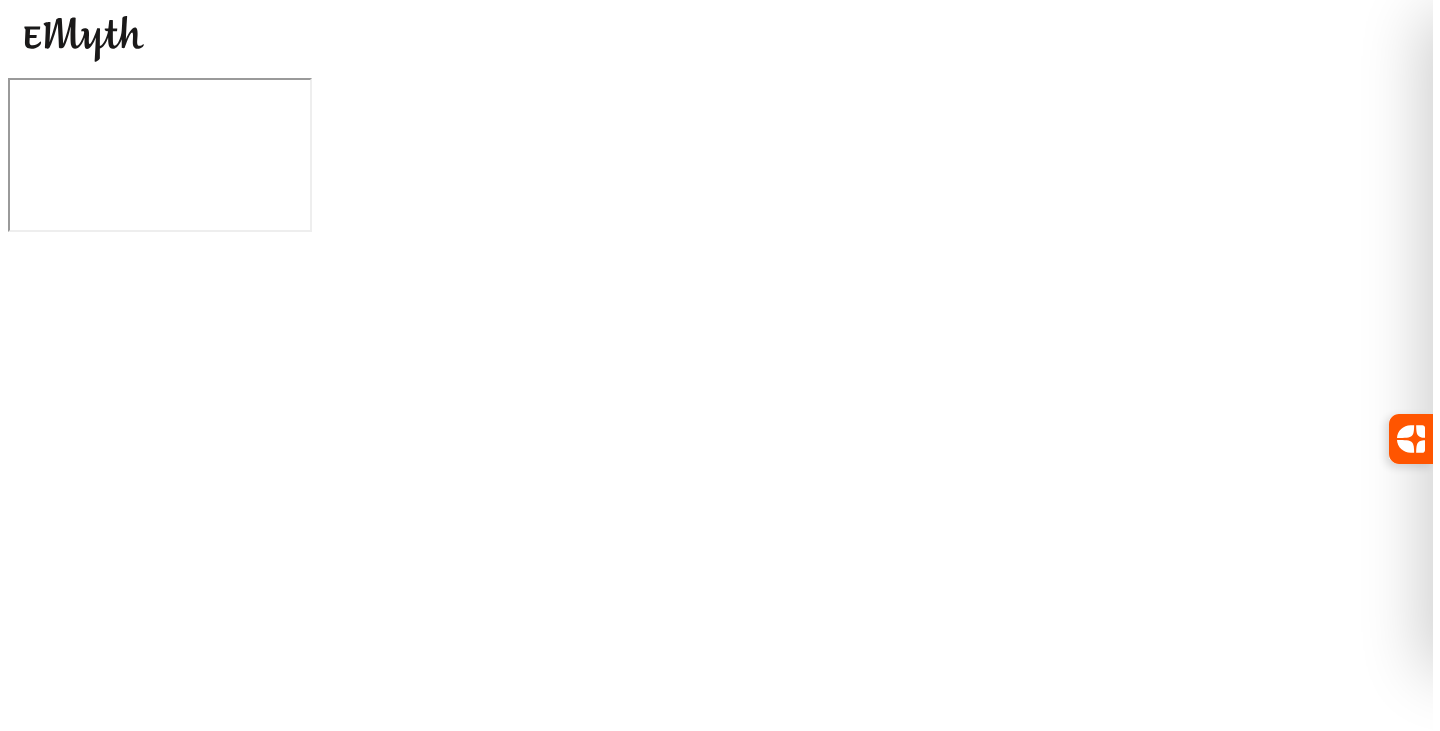 scroll, scrollTop: 0, scrollLeft: 0, axis: both 